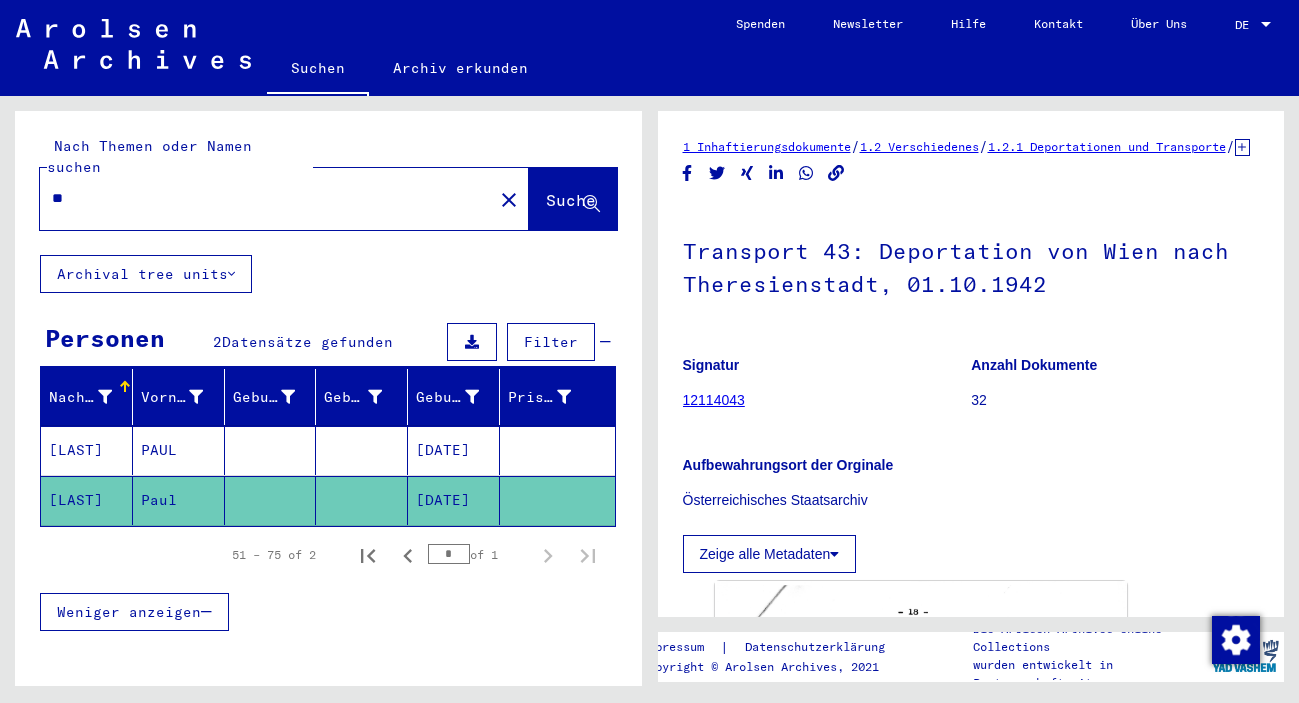 scroll, scrollTop: 0, scrollLeft: 0, axis: both 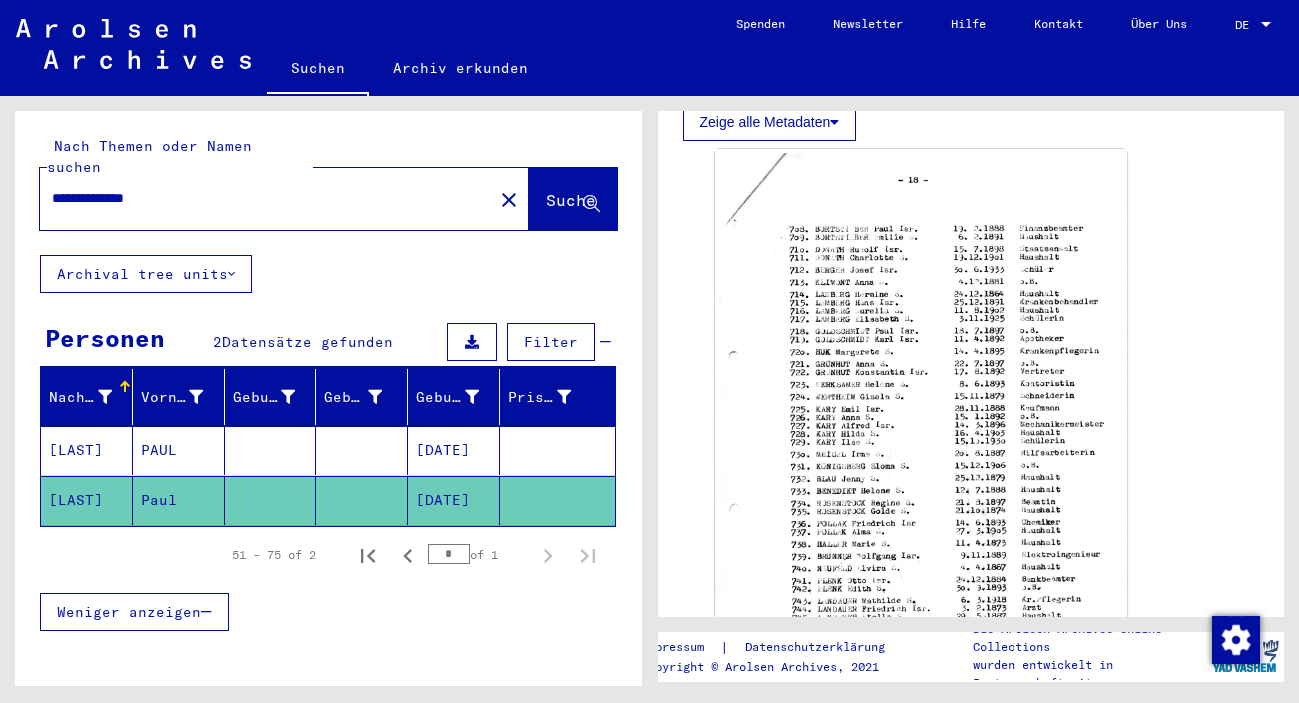 type on "**********" 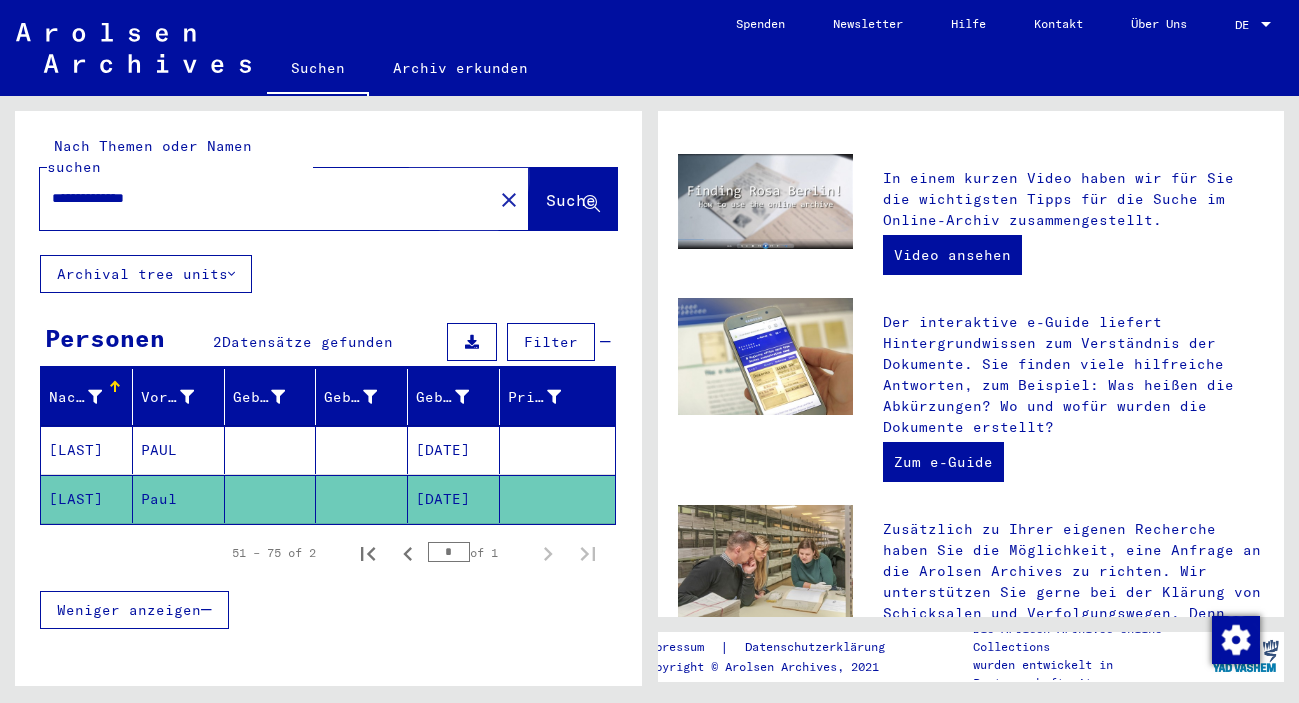 scroll, scrollTop: 0, scrollLeft: 0, axis: both 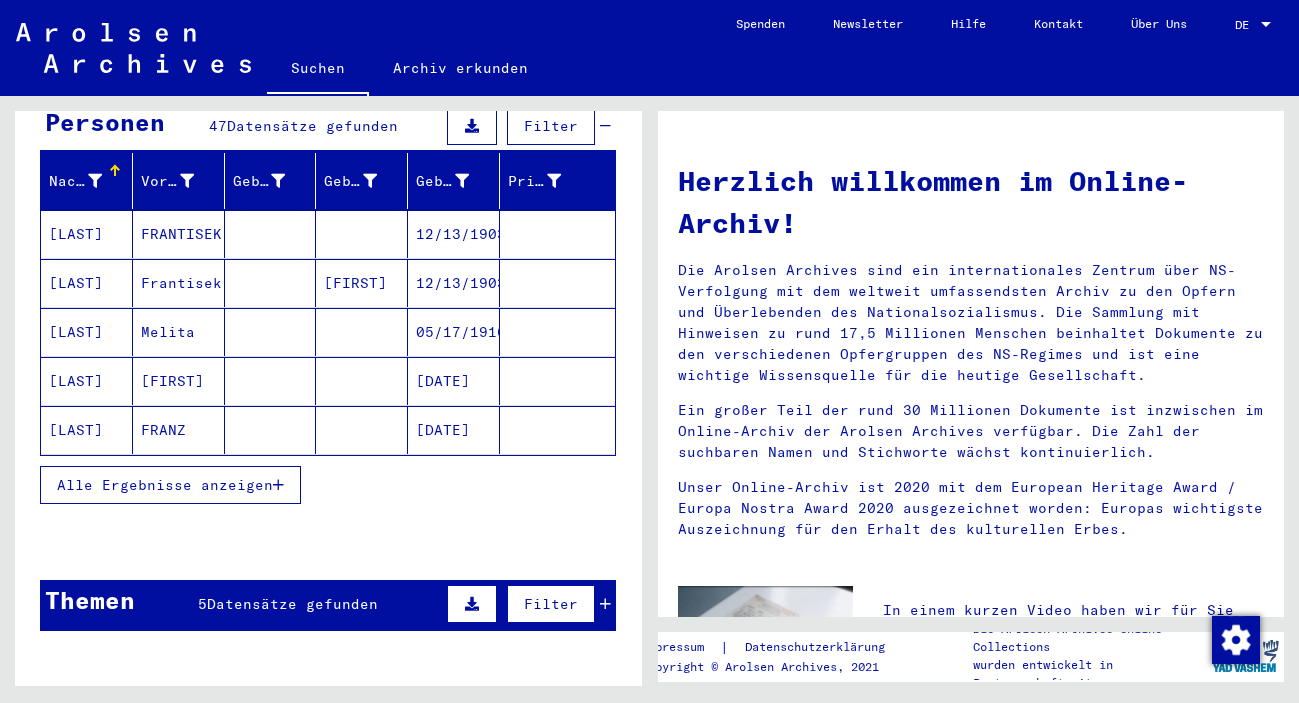 click on "Alle Ergebnisse anzeigen" at bounding box center (170, 485) 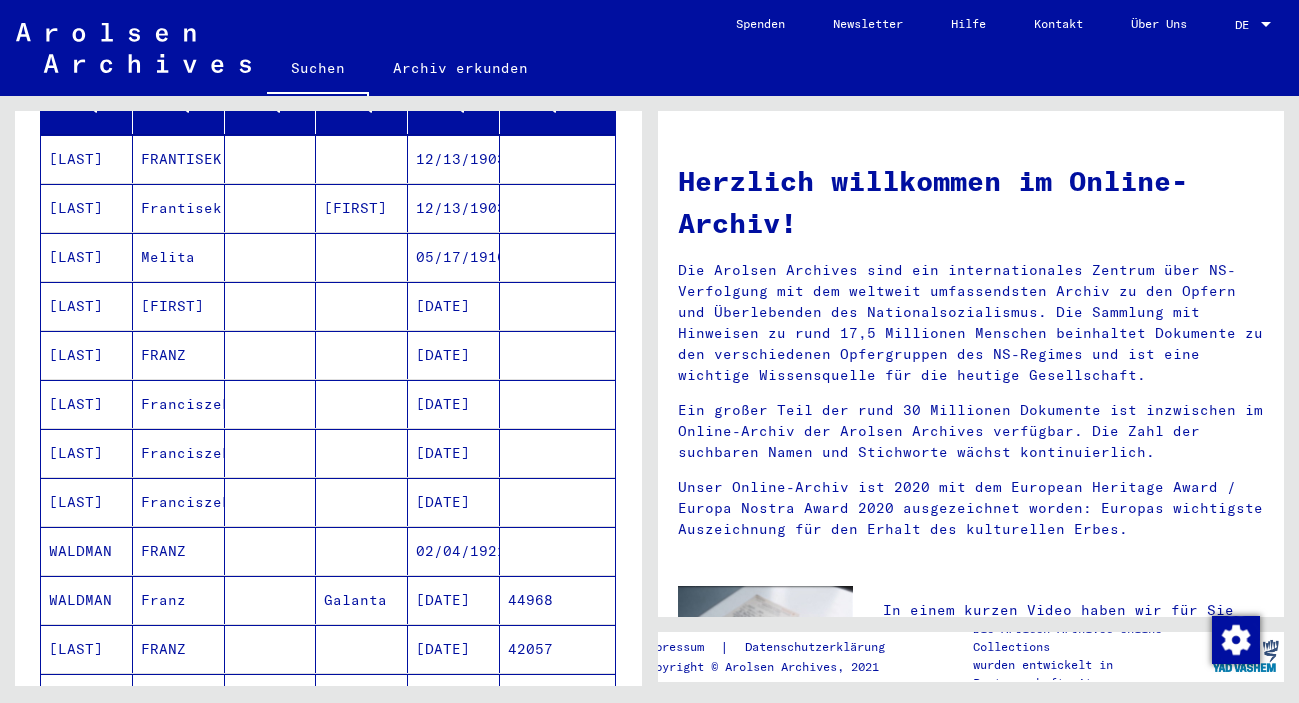 scroll, scrollTop: 432, scrollLeft: 0, axis: vertical 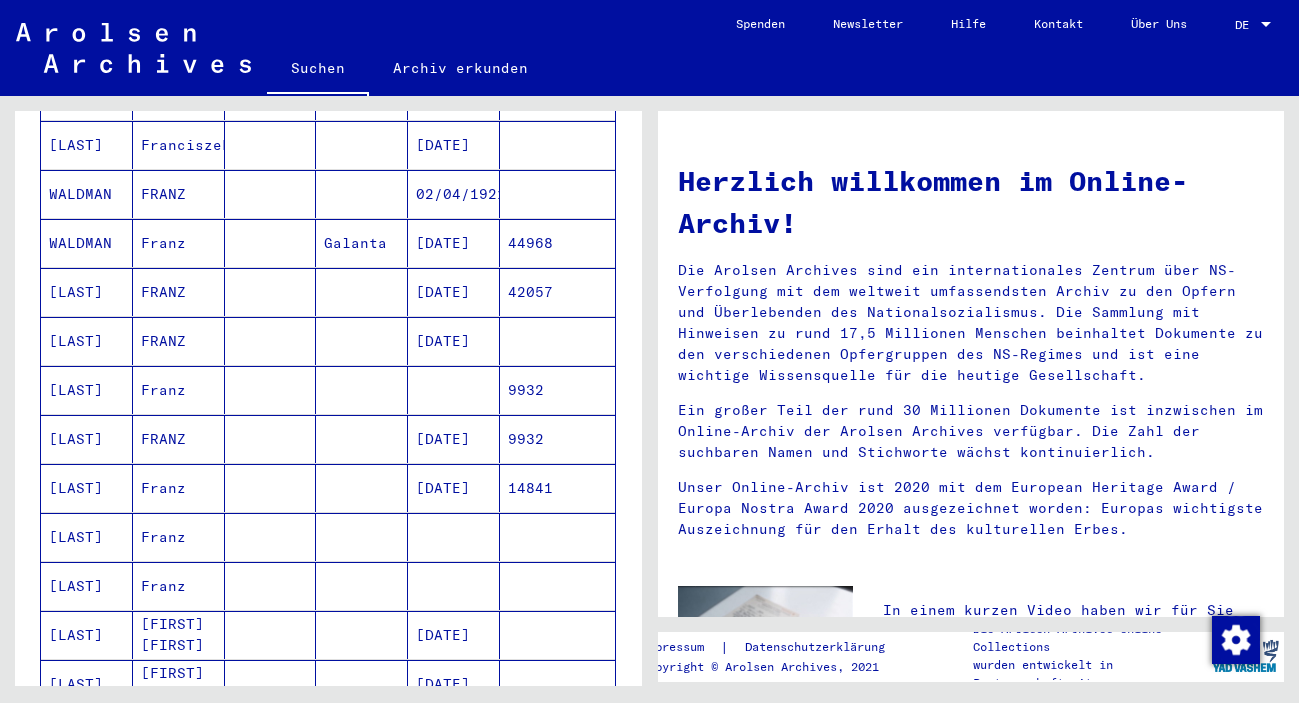 click on "[DATE]" at bounding box center (454, 488) 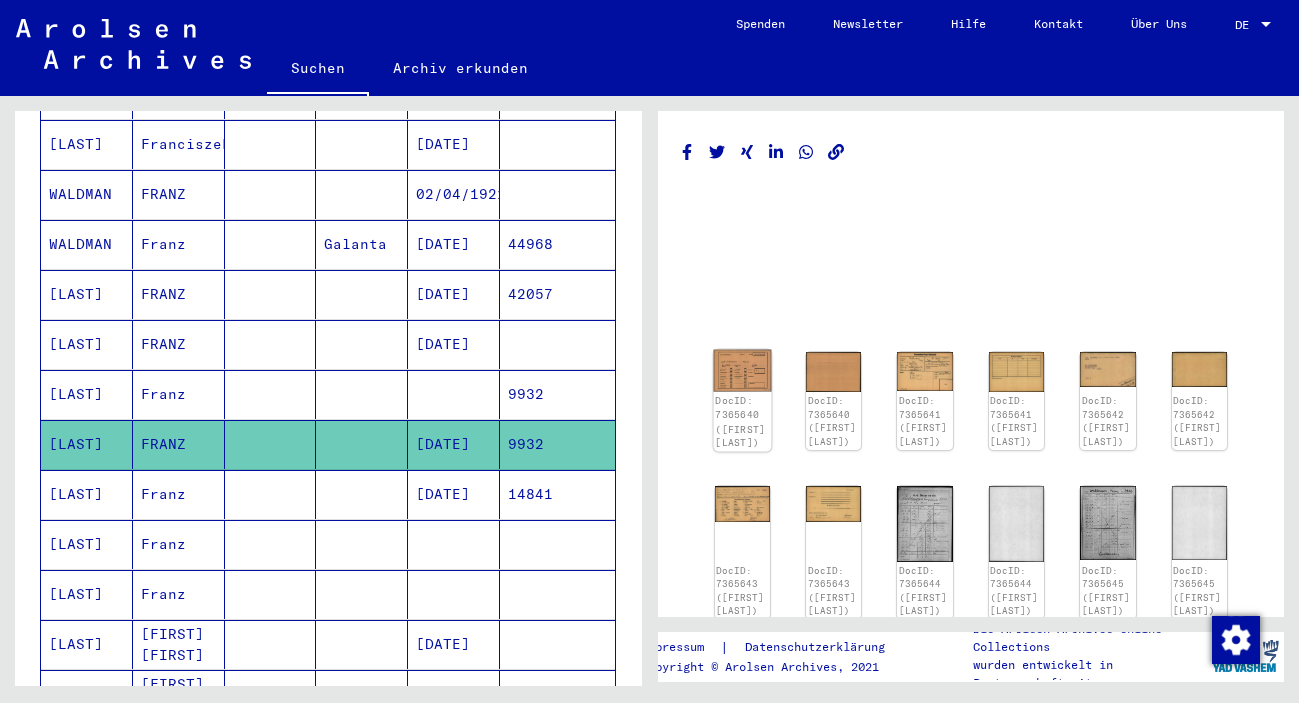 click 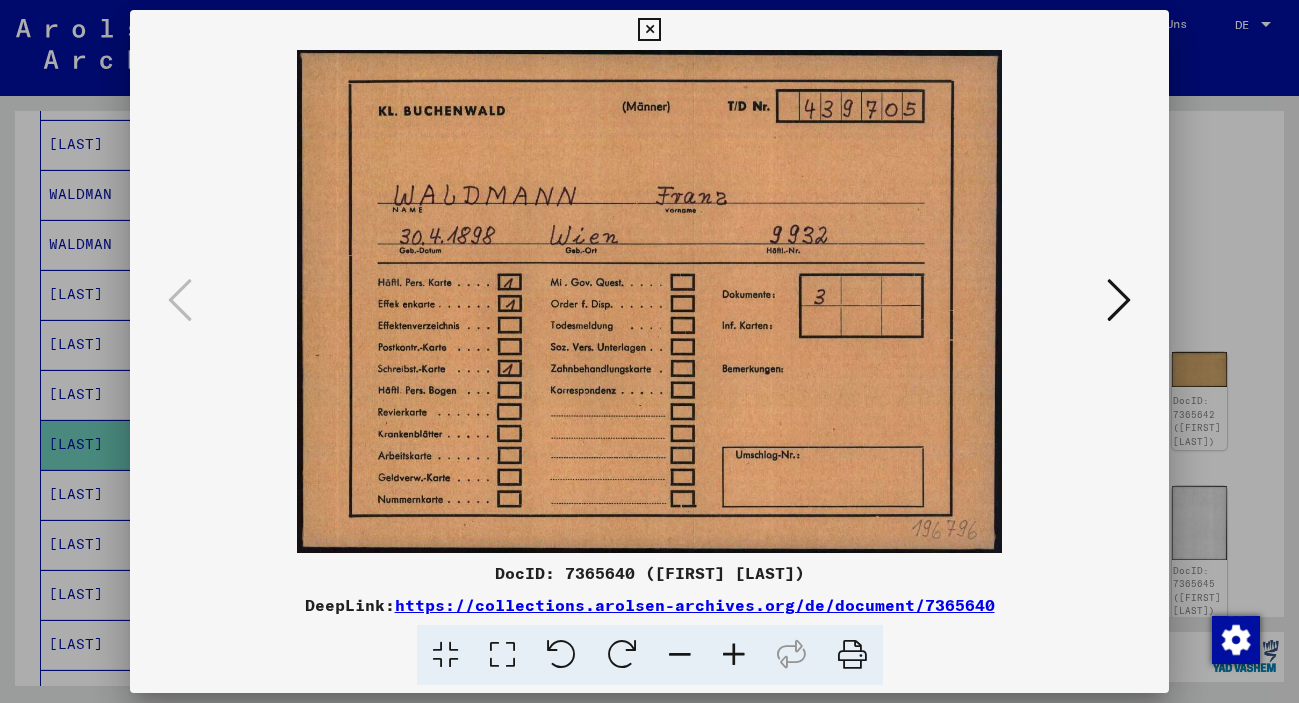 click at bounding box center (1119, 300) 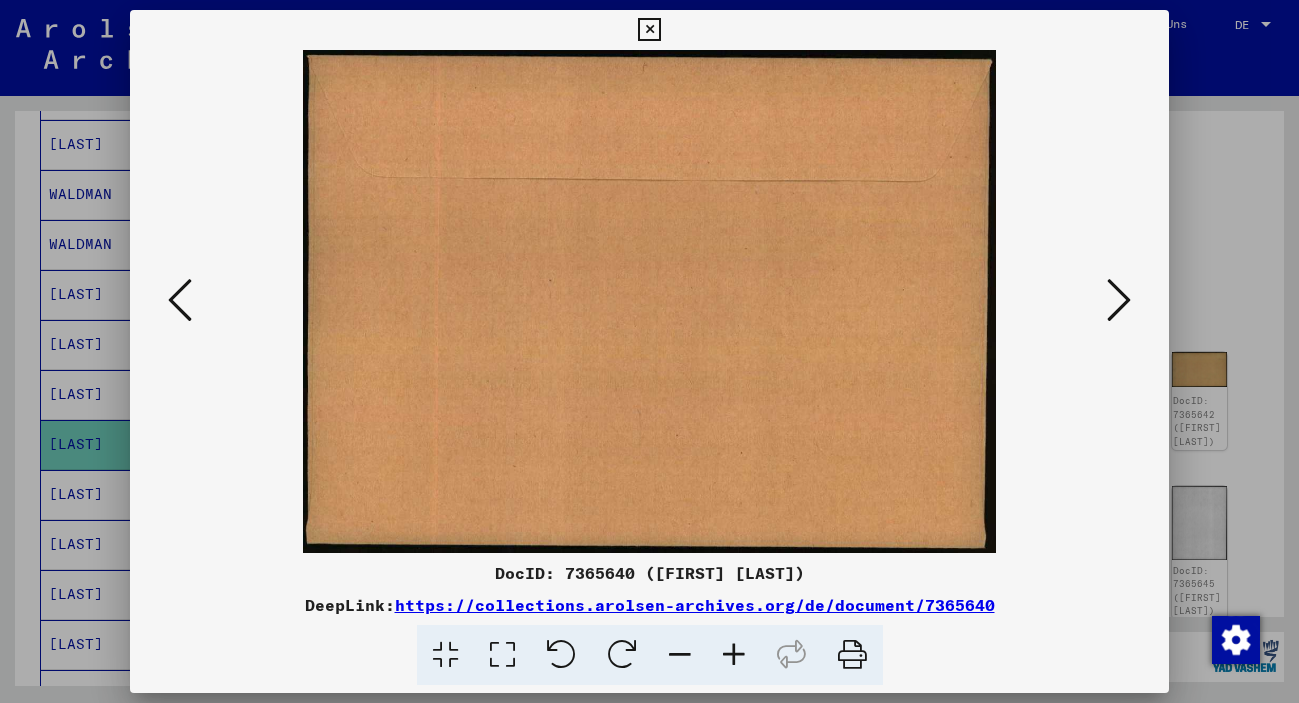 click at bounding box center (1119, 300) 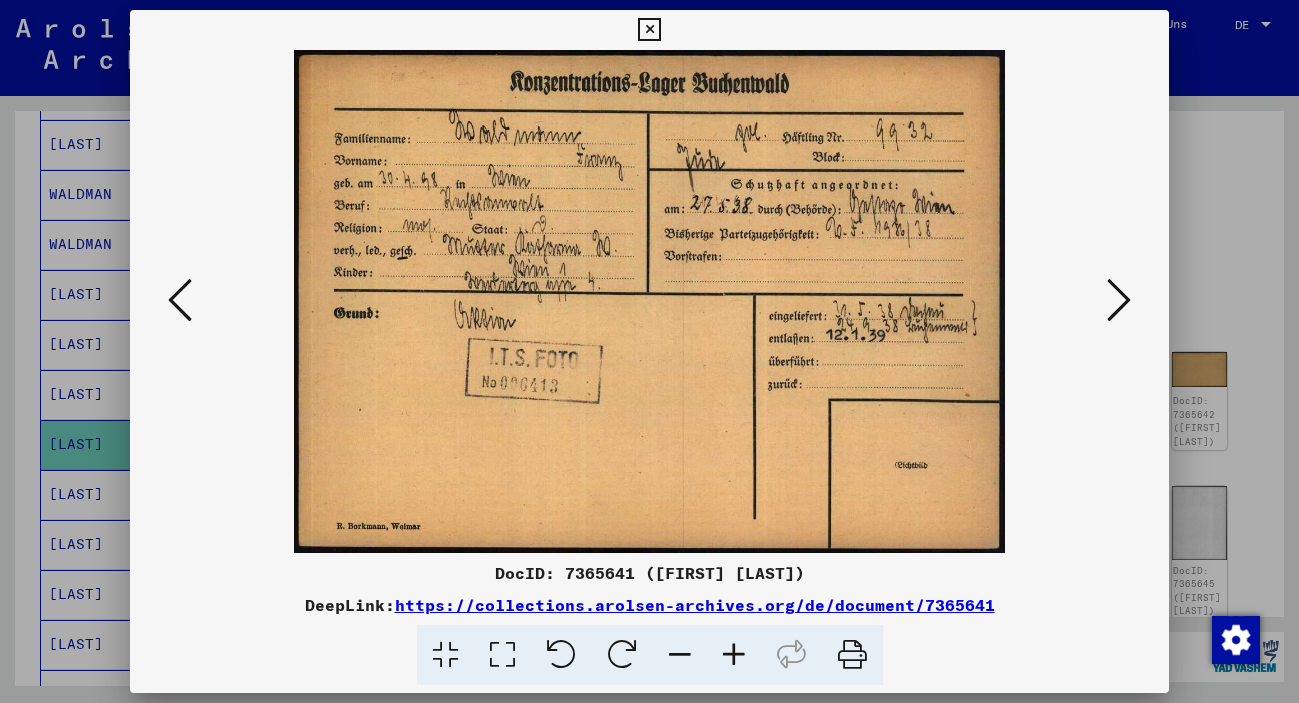 click at bounding box center [1119, 300] 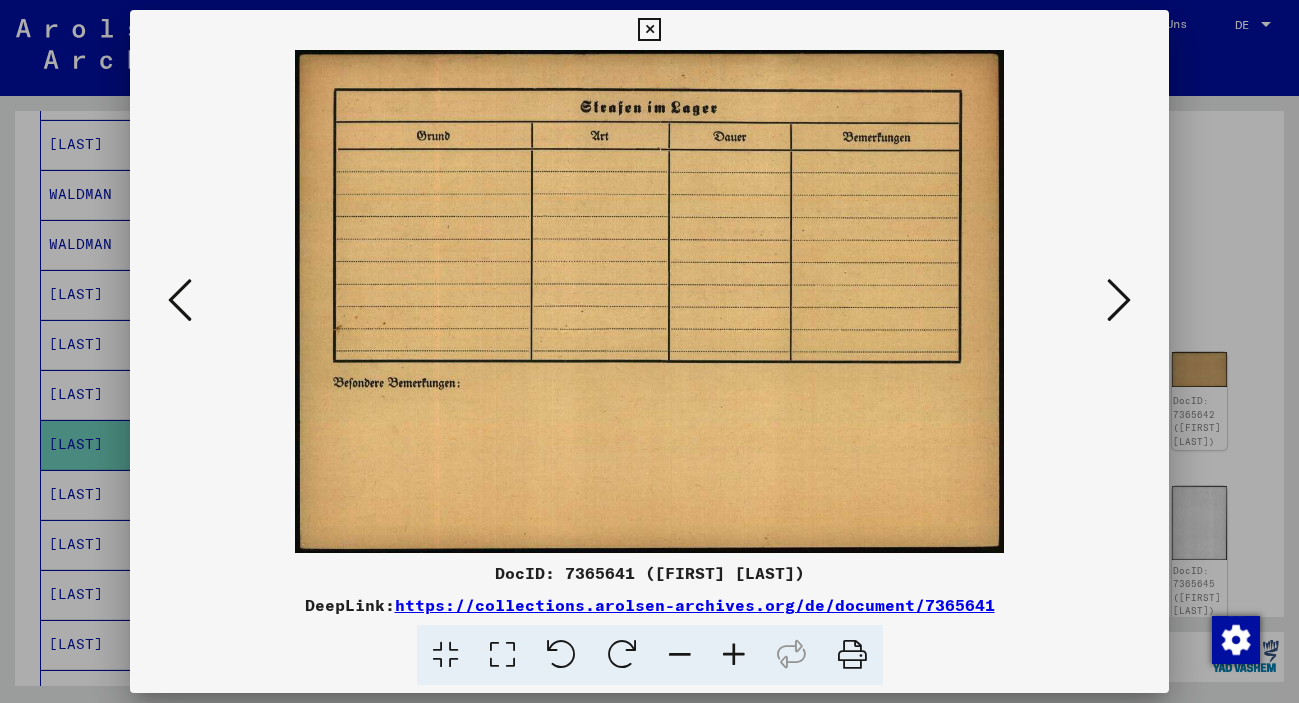 click at bounding box center (1119, 300) 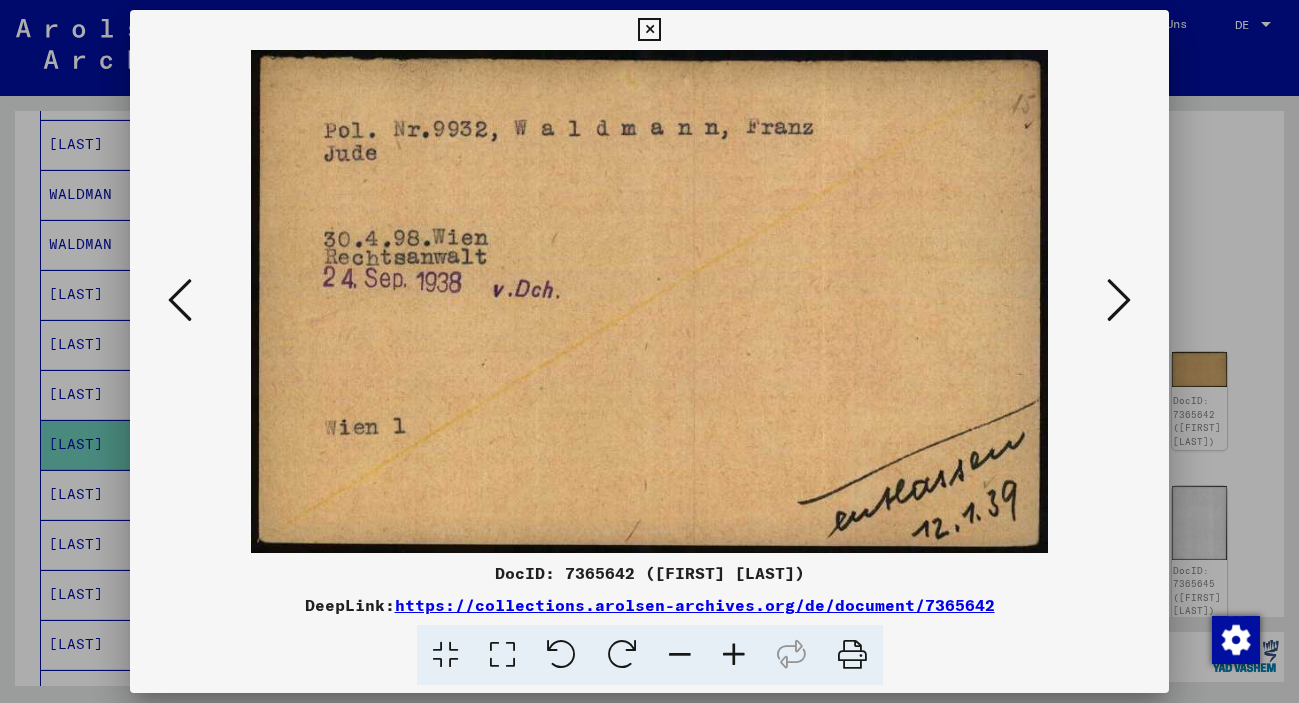 click at bounding box center [1119, 300] 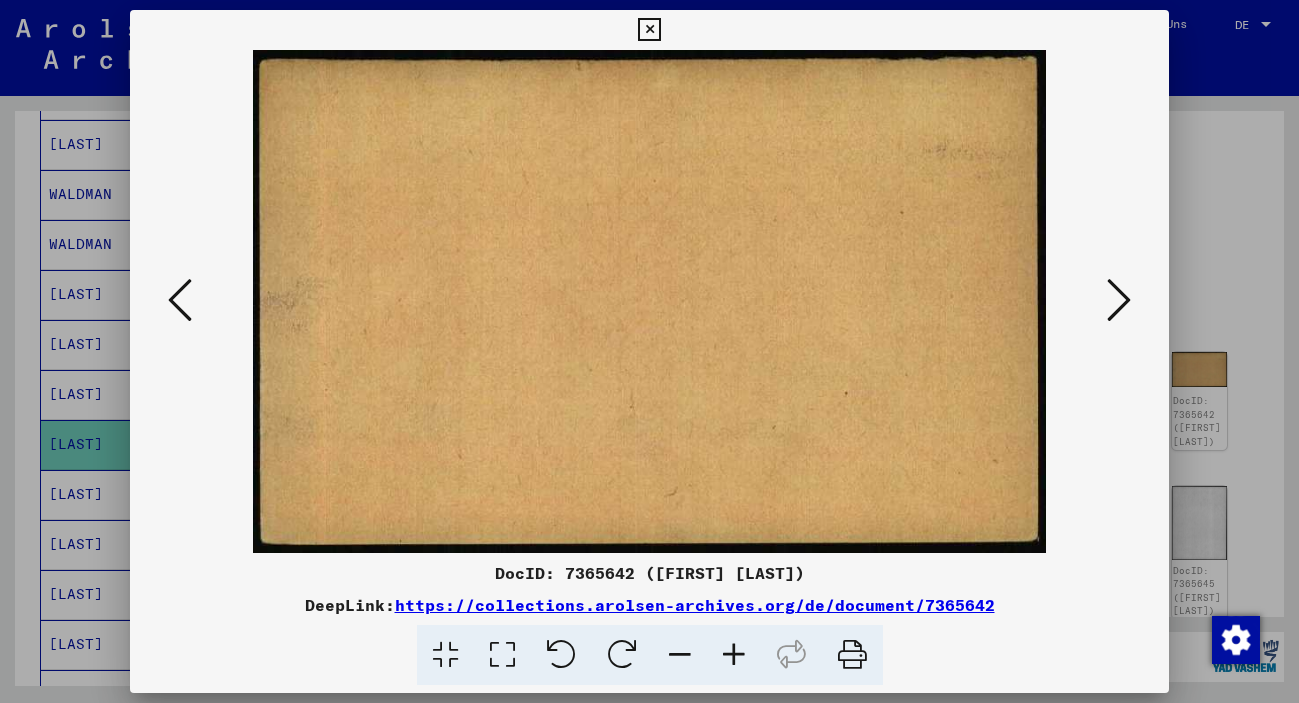 click at bounding box center (1119, 300) 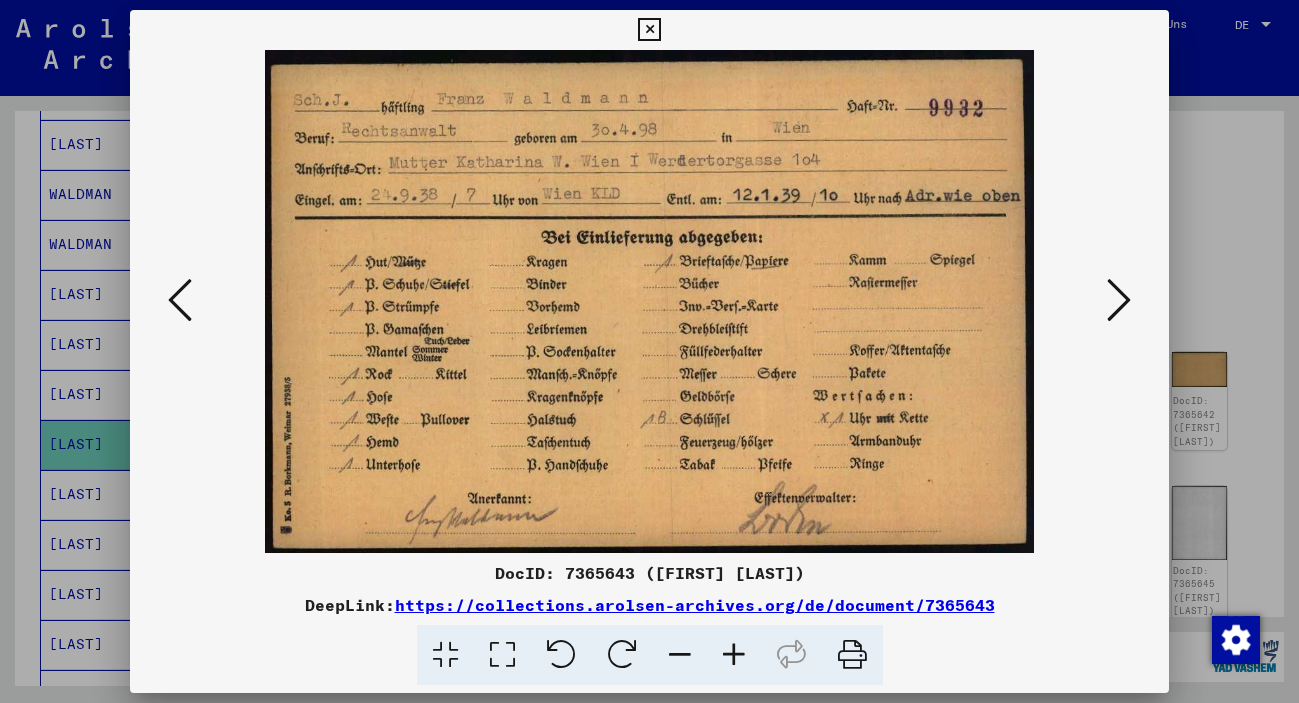 click at bounding box center (1119, 300) 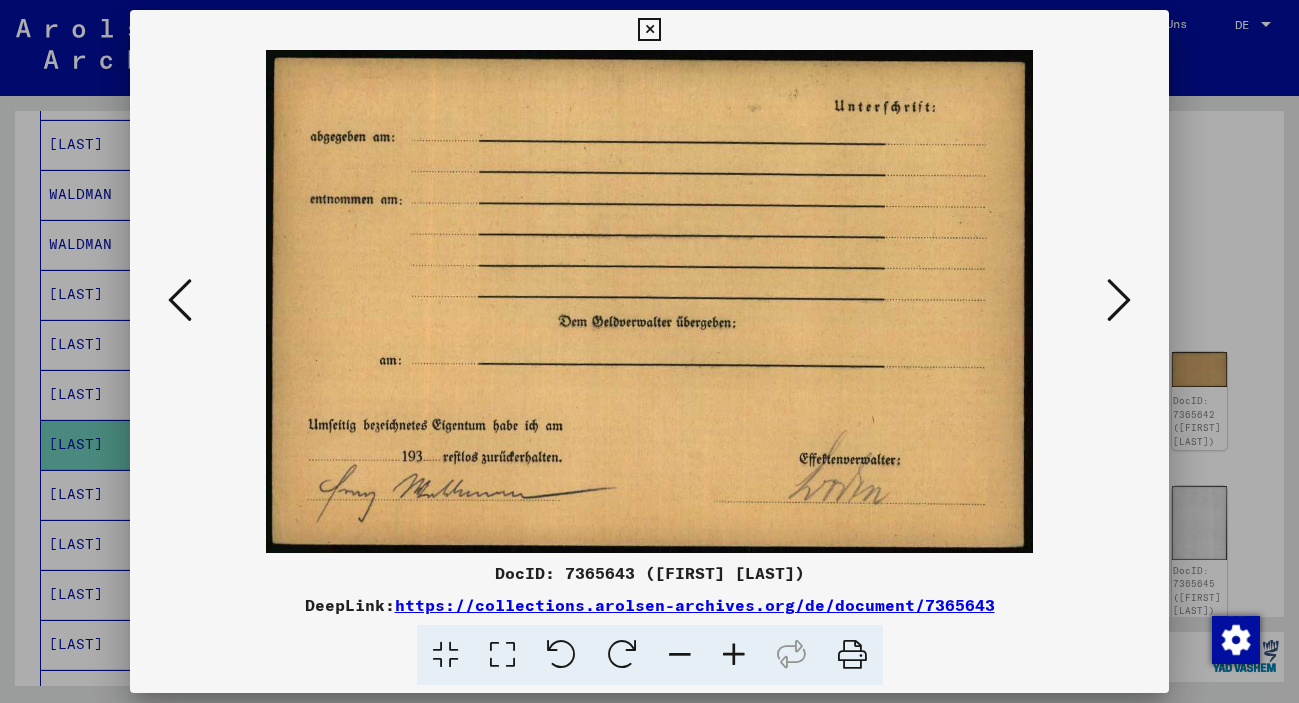 click at bounding box center (180, 300) 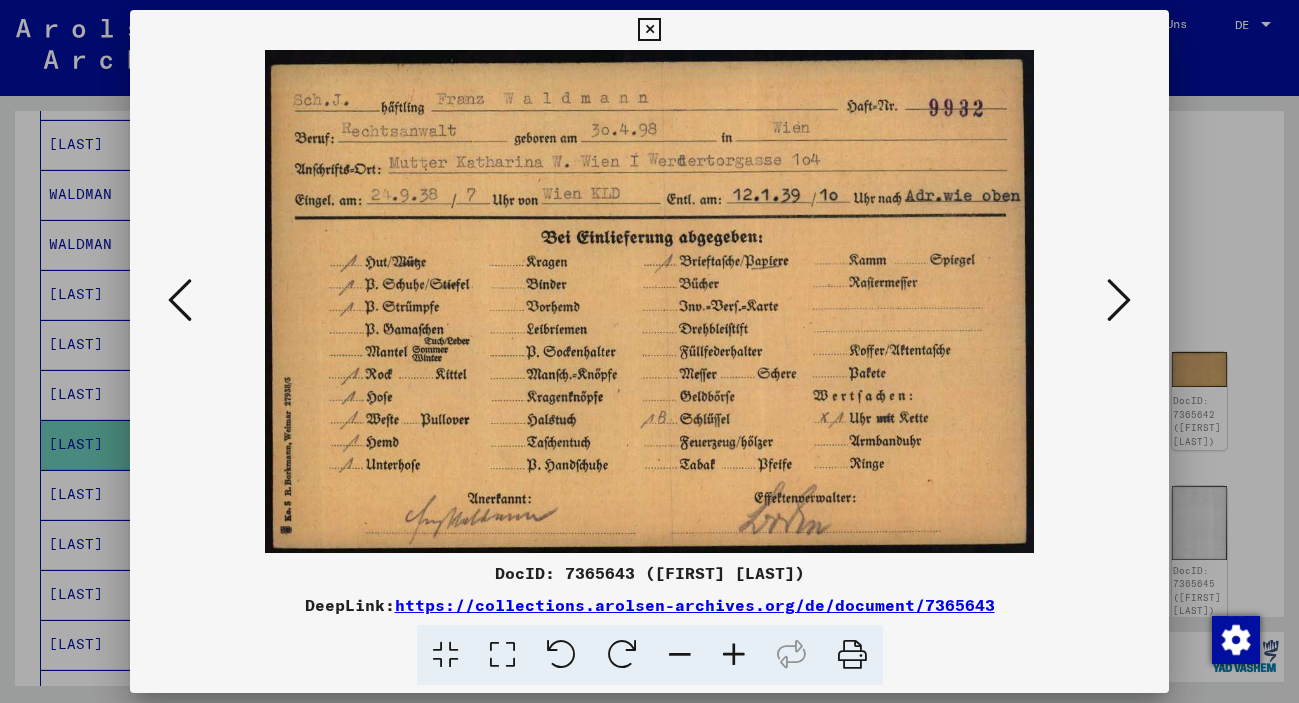 click at bounding box center (1119, 301) 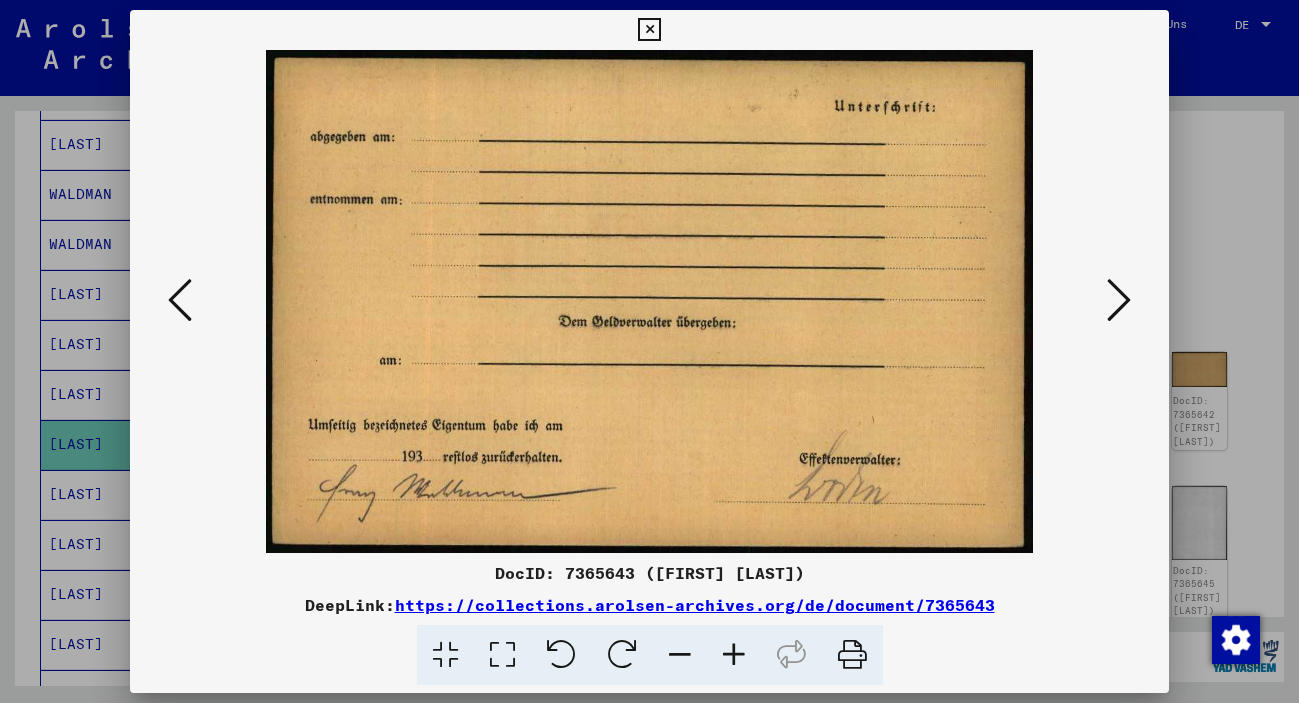 click at bounding box center [1119, 301] 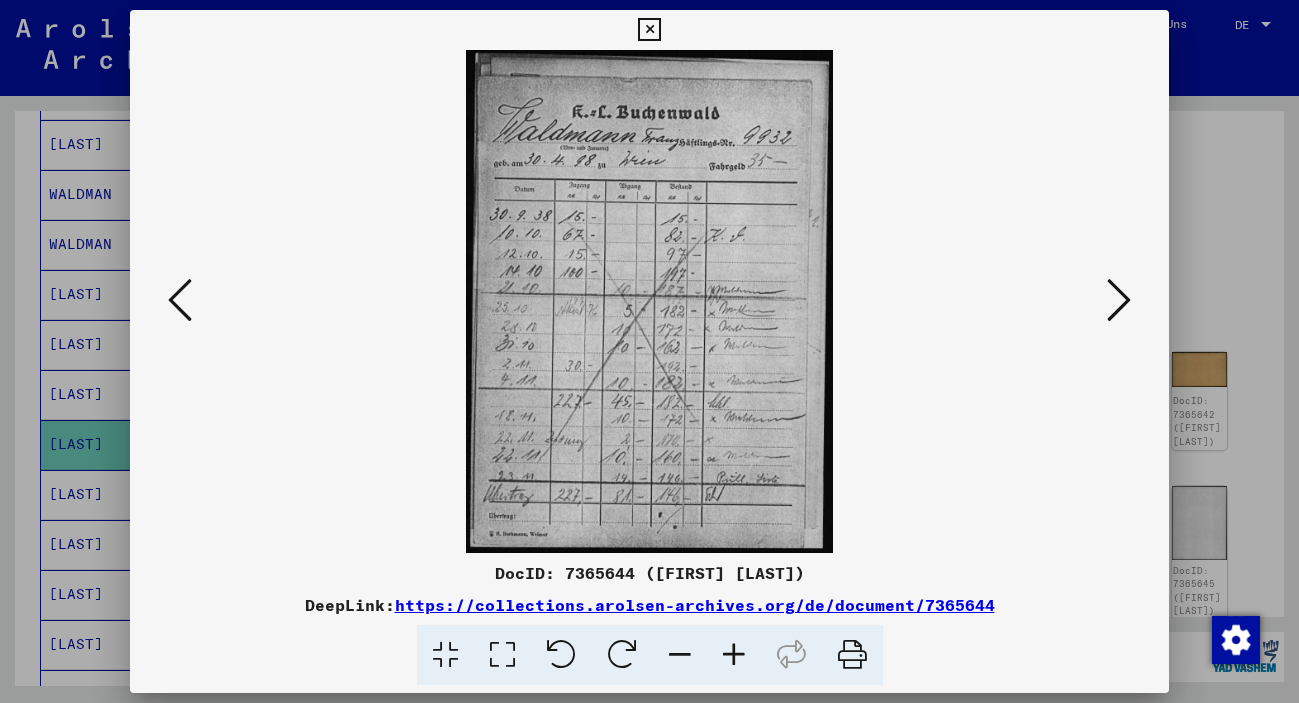 click at bounding box center [1119, 301] 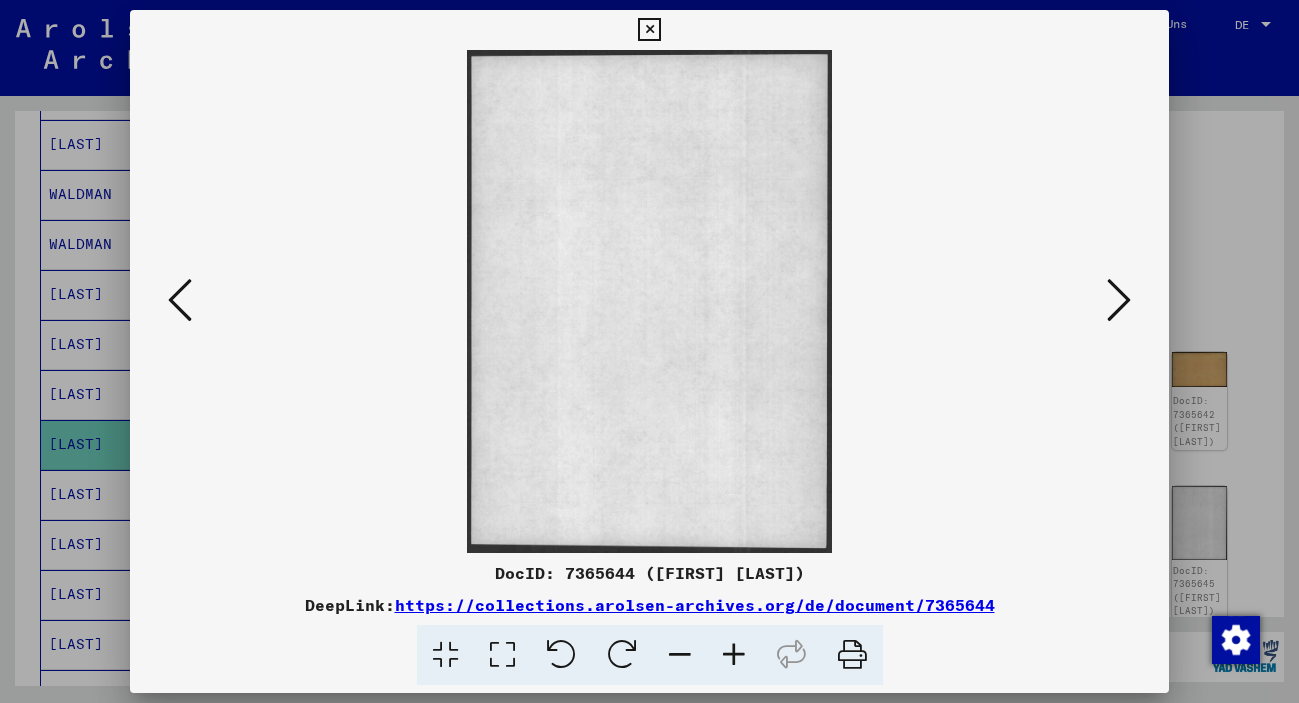 click at bounding box center (1119, 301) 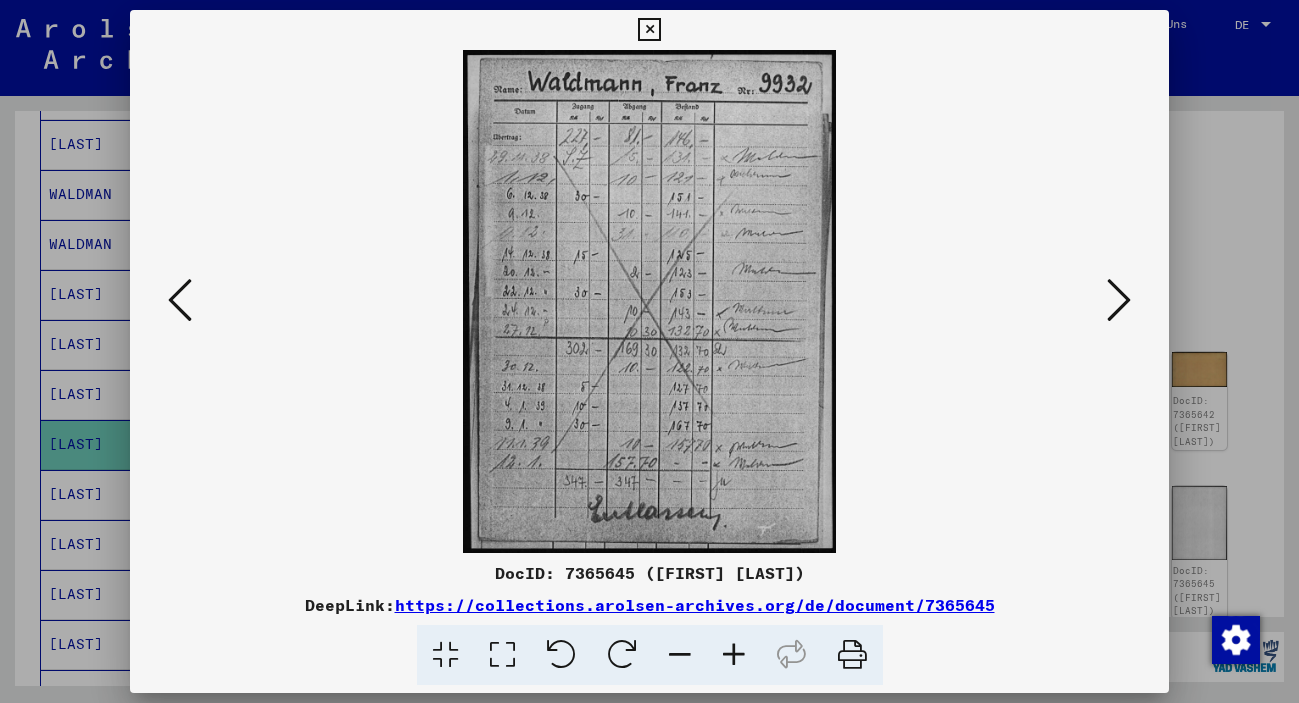 click at bounding box center (1119, 301) 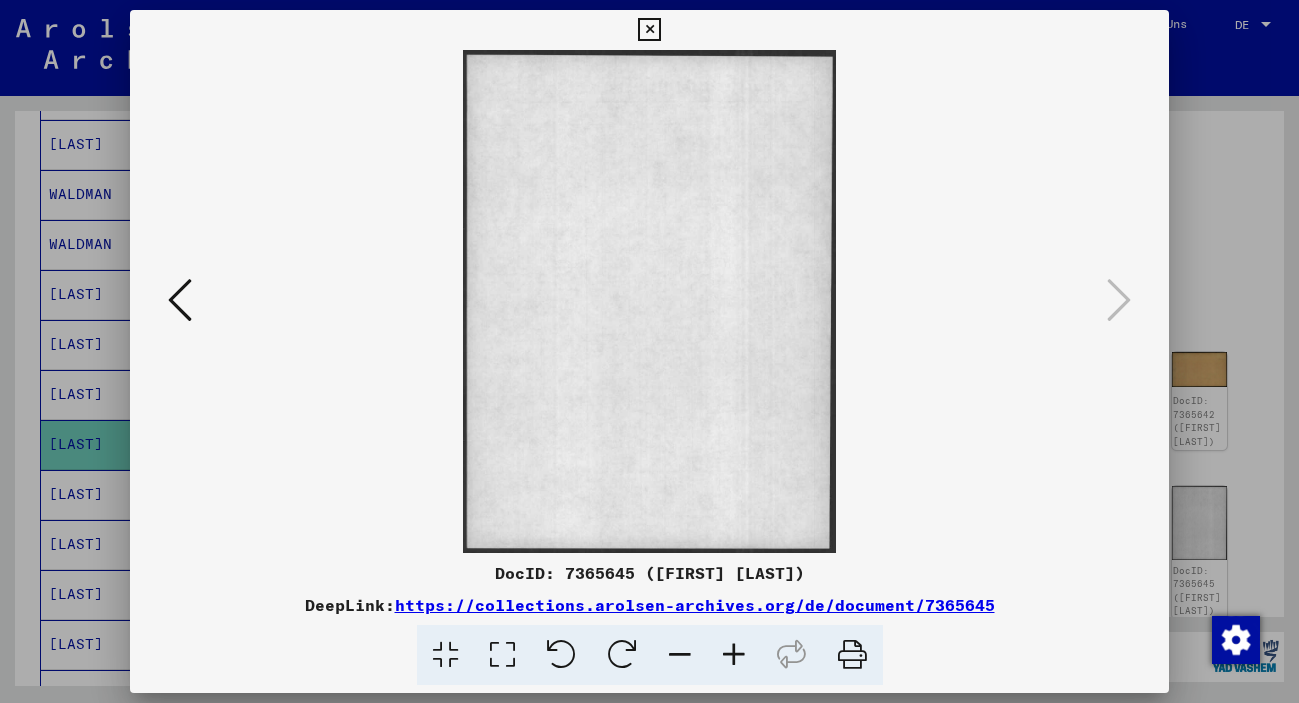 drag, startPoint x: 1153, startPoint y: 310, endPoint x: 1268, endPoint y: 148, distance: 198.66806 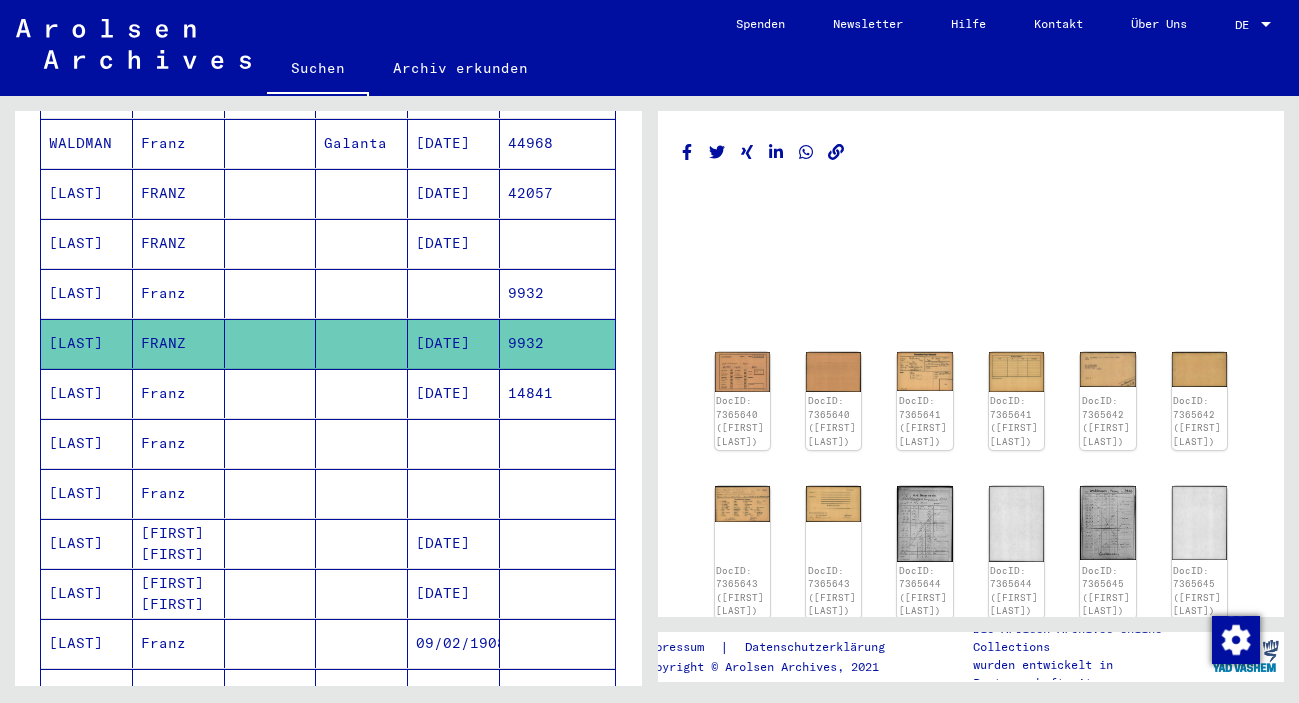 scroll, scrollTop: 764, scrollLeft: 0, axis: vertical 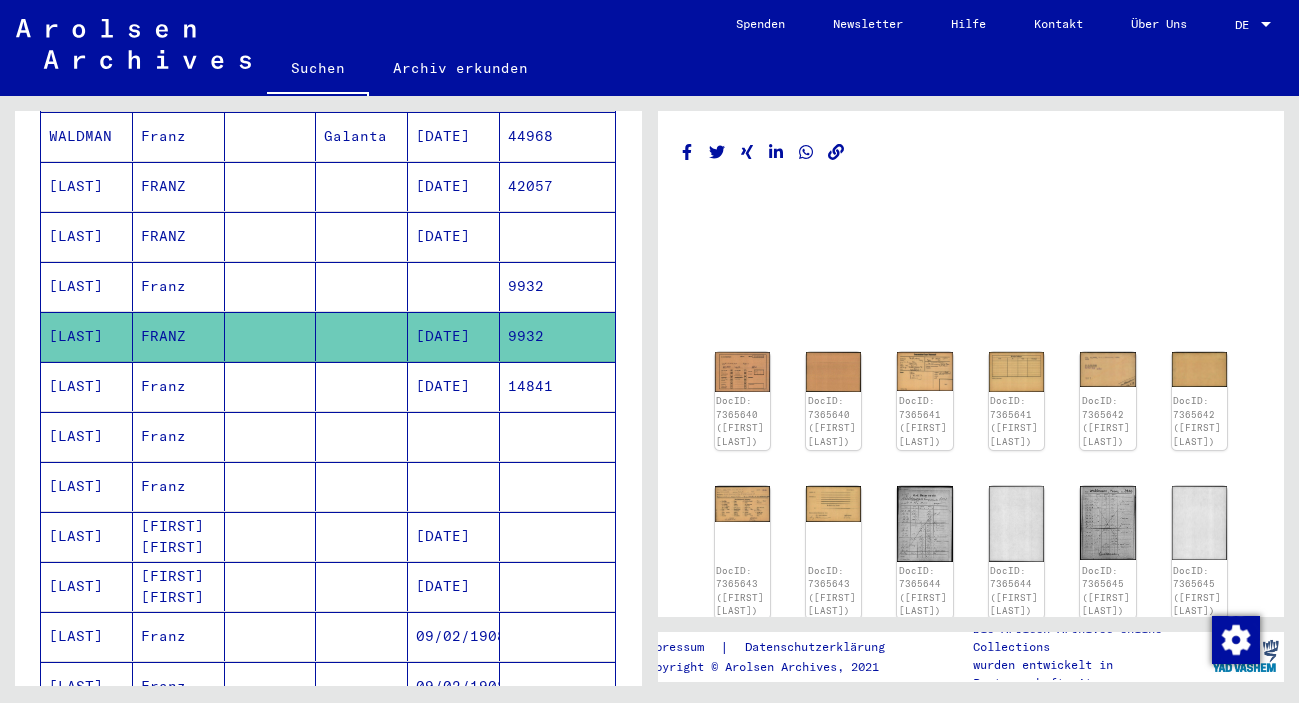 click on "[DATE]" at bounding box center [454, 436] 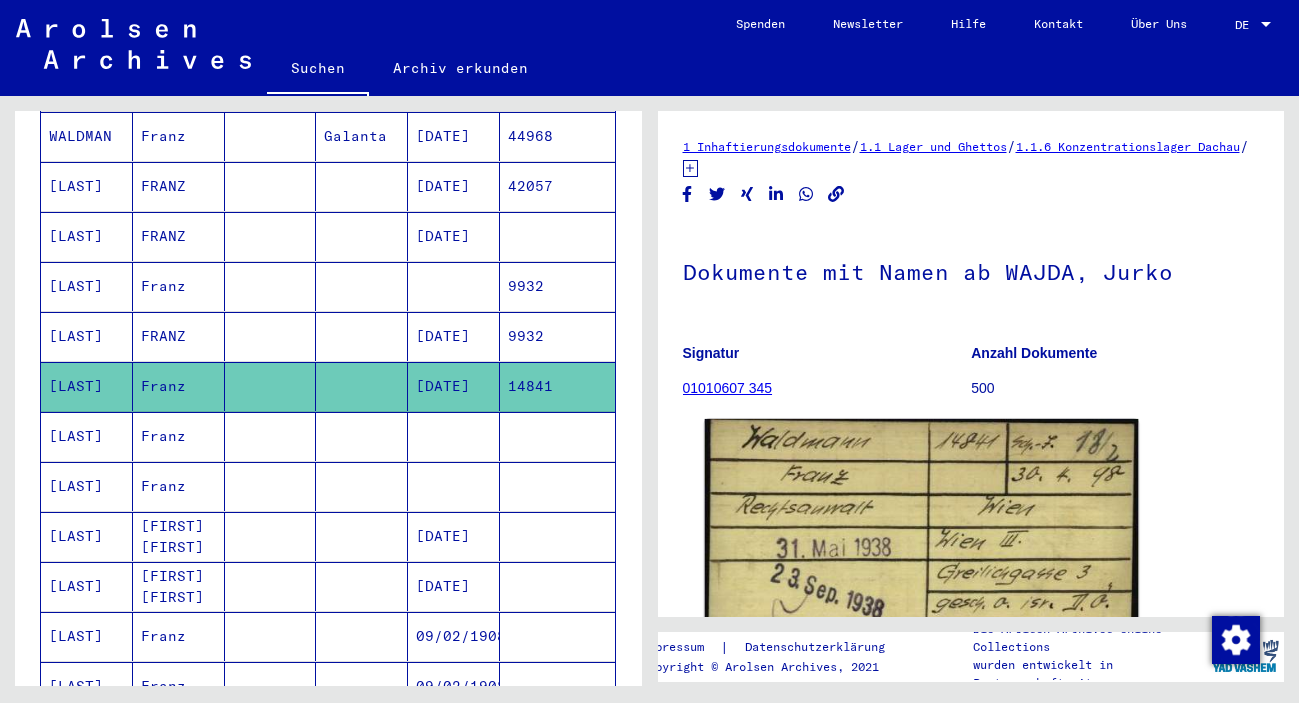 click 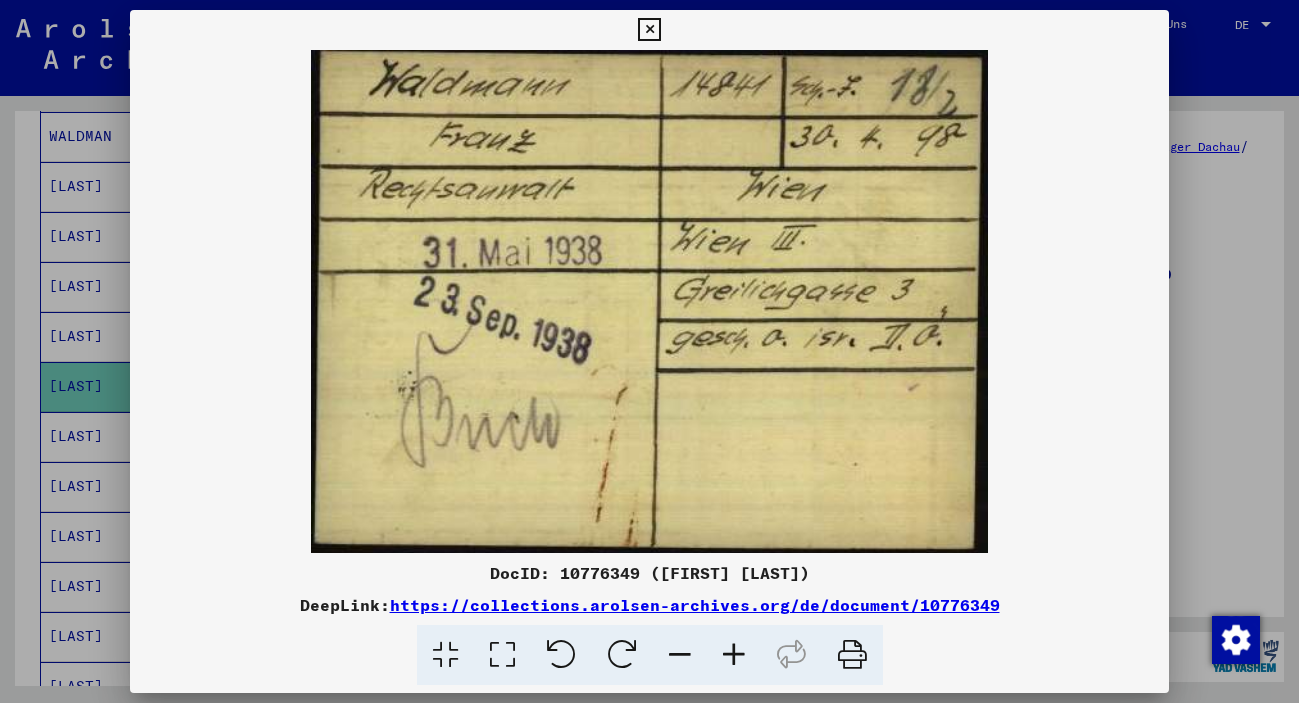 click at bounding box center [649, 30] 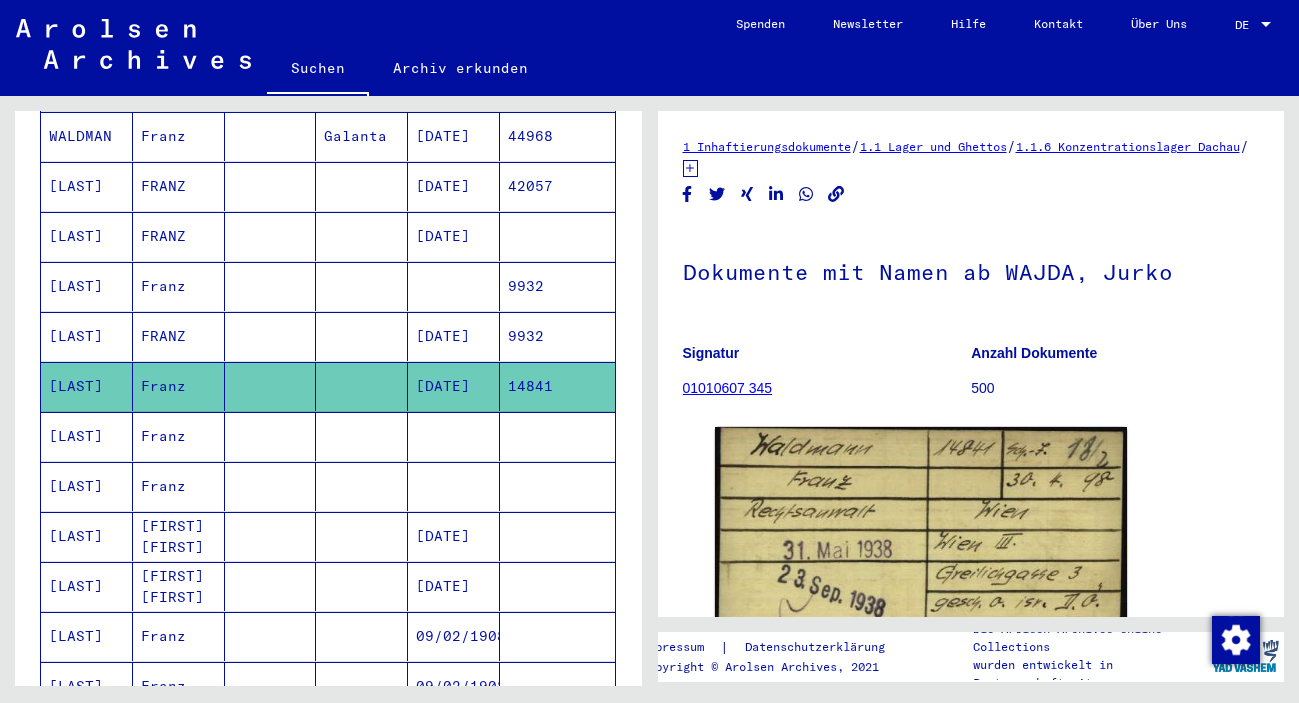click on "Anzahl Dokumente 500" 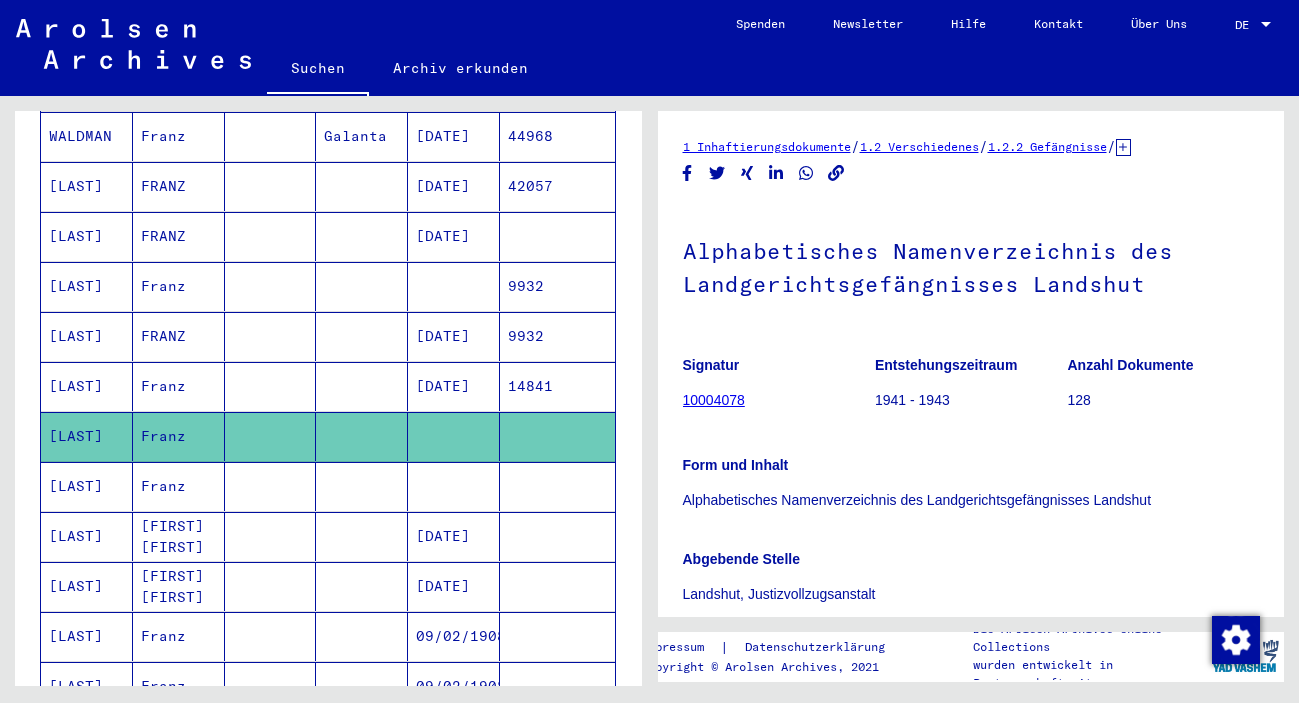 click at bounding box center (454, 536) 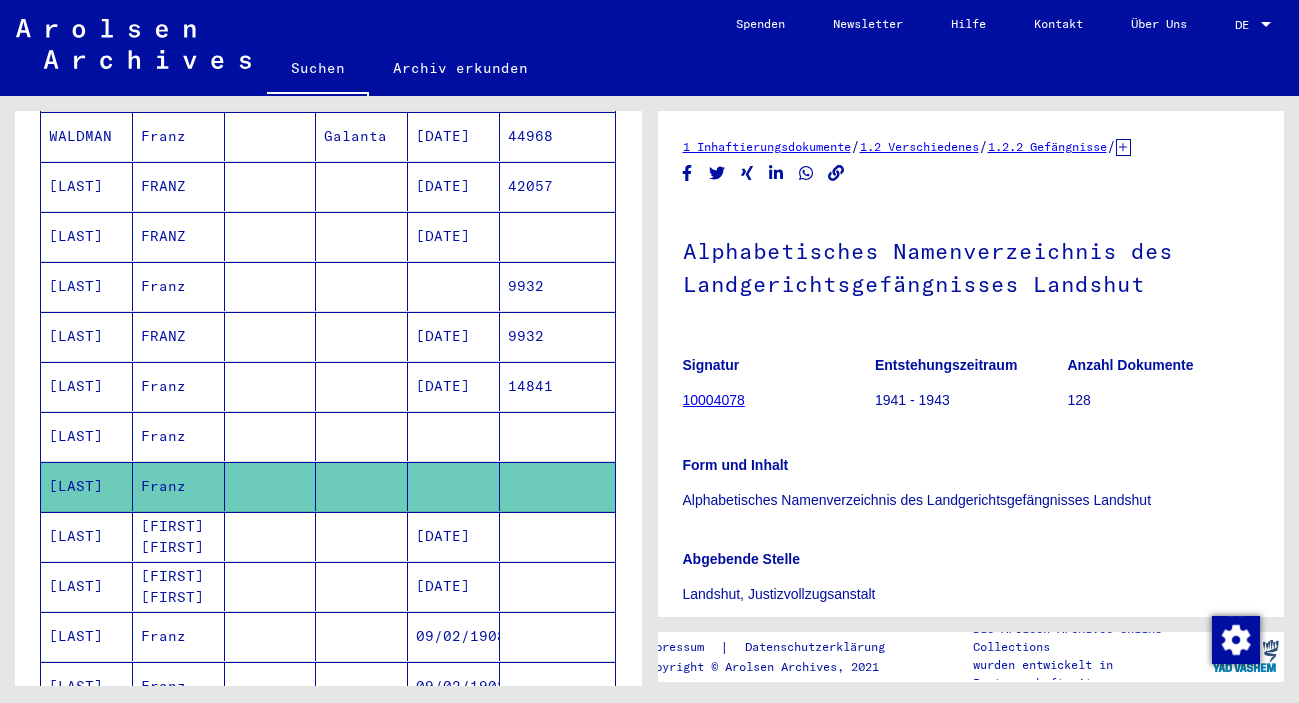 click on "[DATE]" at bounding box center (454, 386) 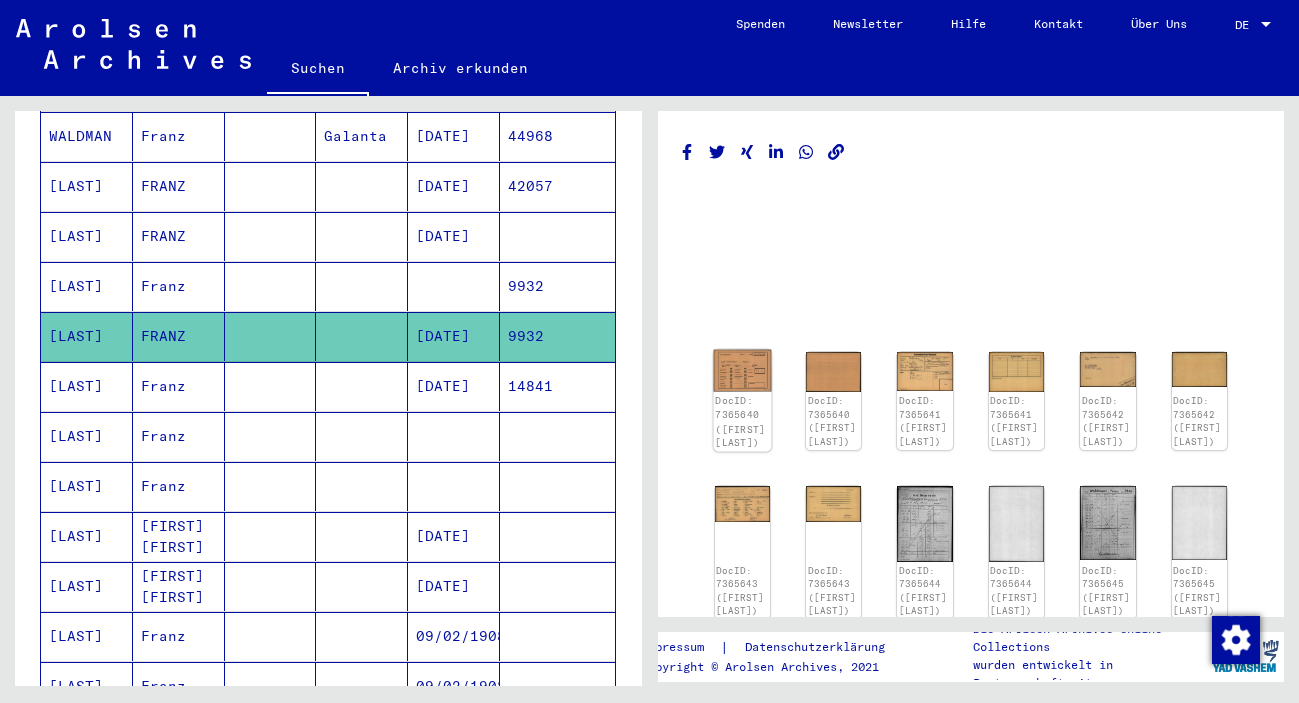 click 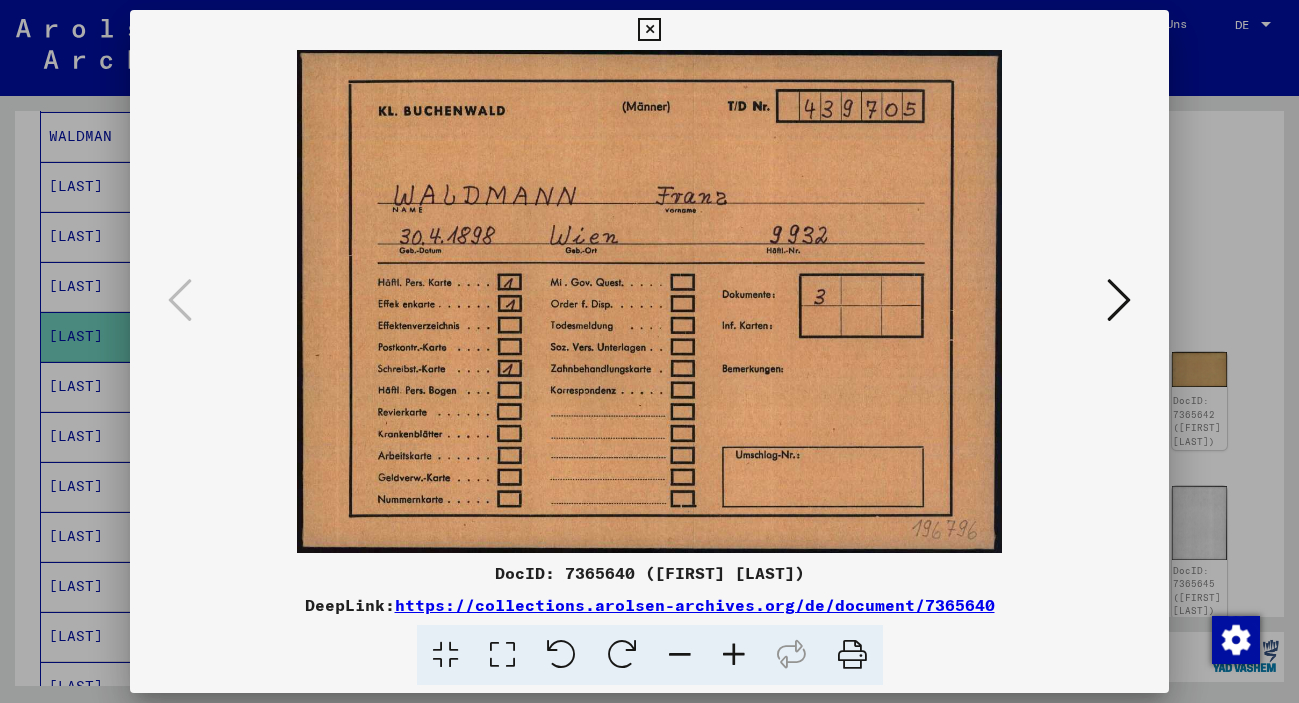 drag, startPoint x: 1075, startPoint y: 596, endPoint x: 403, endPoint y: 609, distance: 672.12573 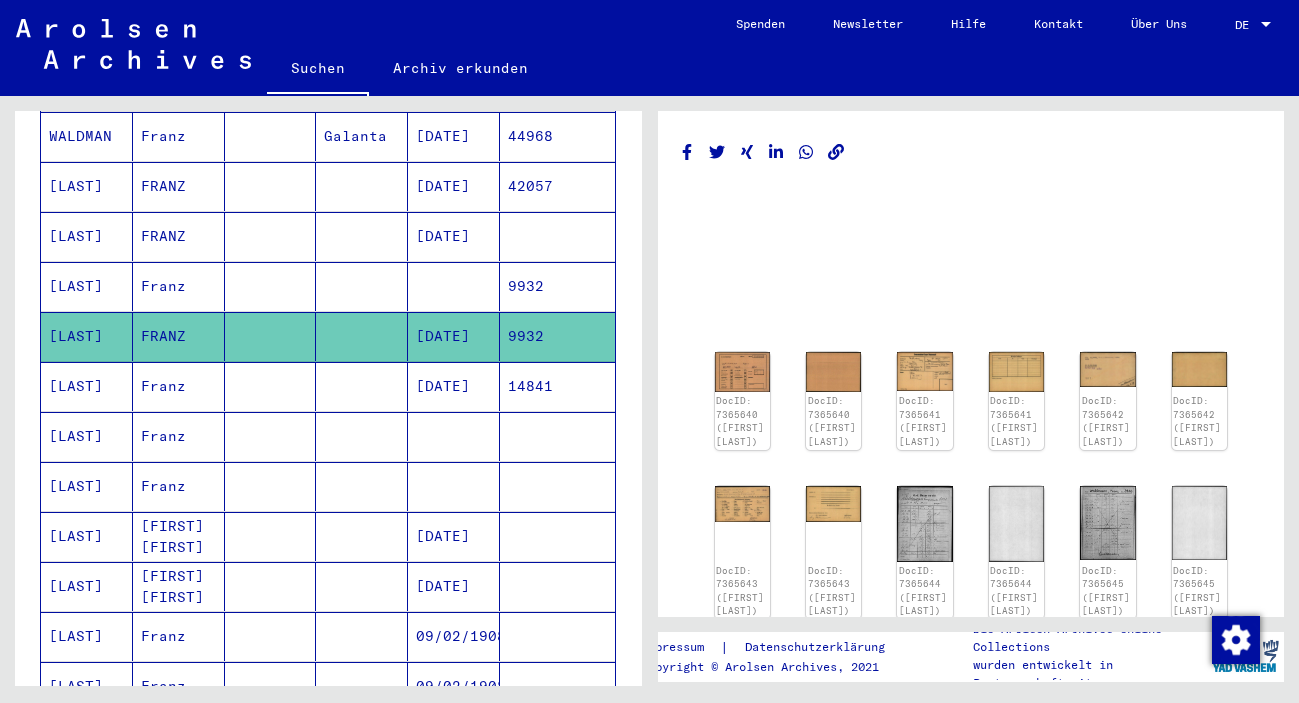 click on "[DATE]" at bounding box center (454, 436) 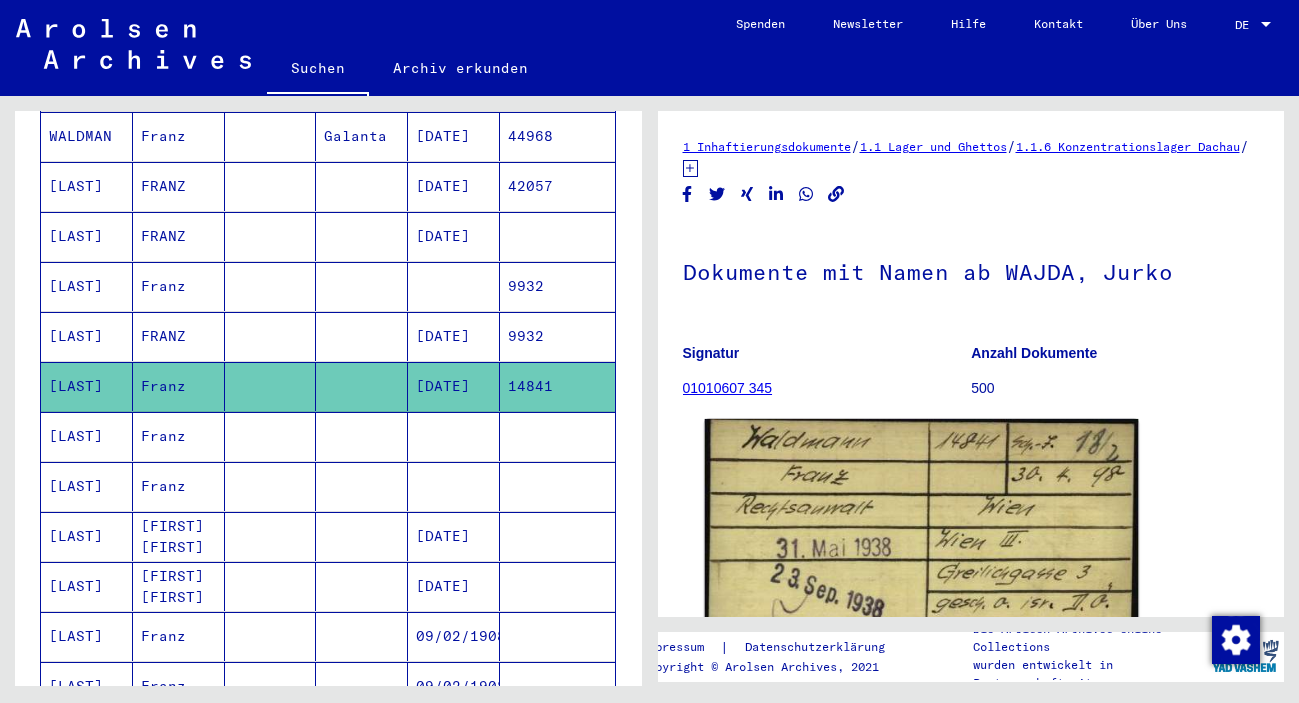 click 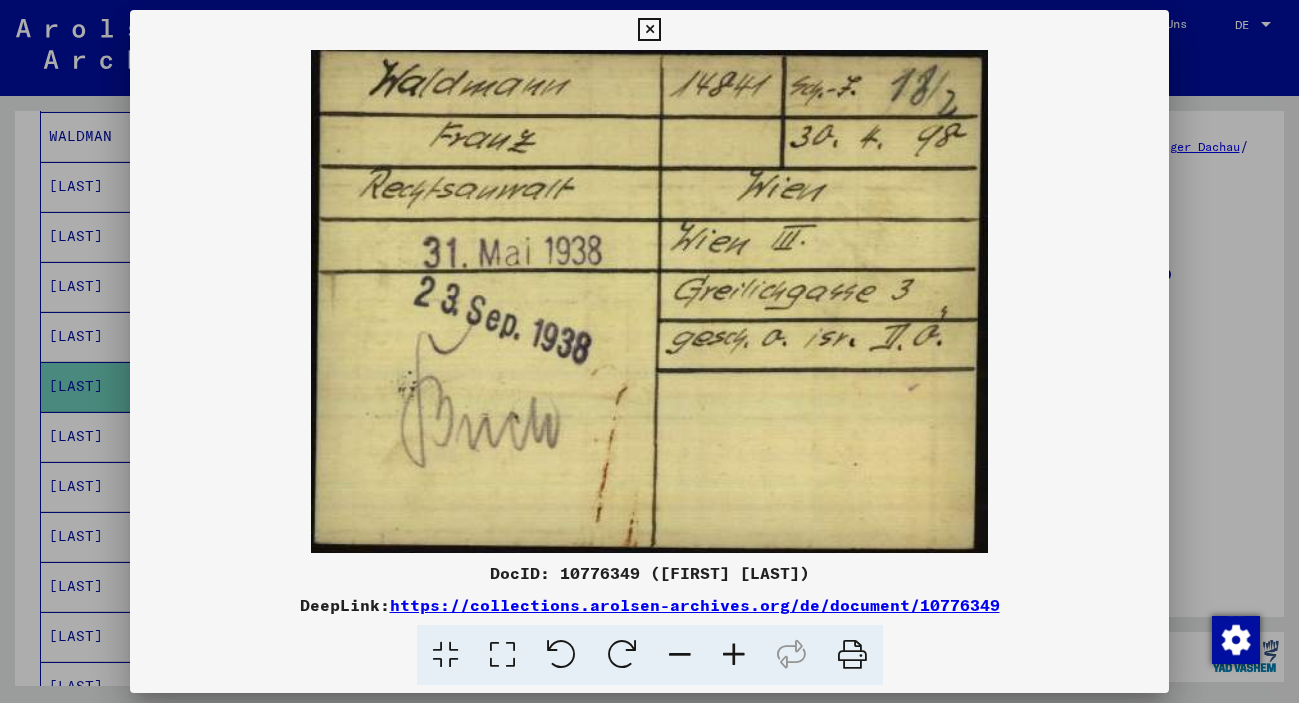 drag, startPoint x: 1066, startPoint y: 601, endPoint x: 399, endPoint y: 620, distance: 667.27057 